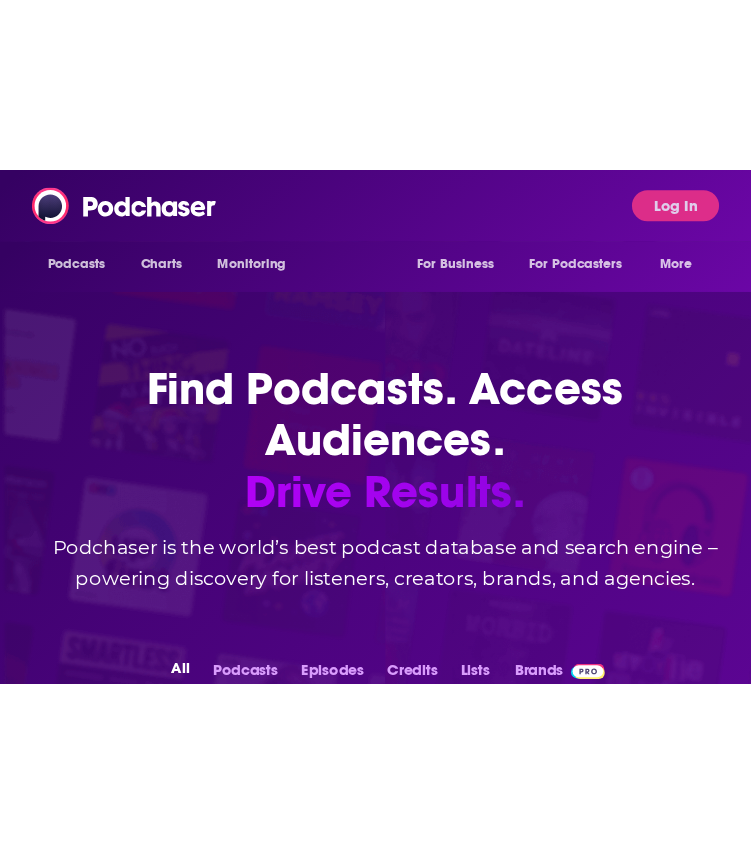 scroll, scrollTop: 0, scrollLeft: 0, axis: both 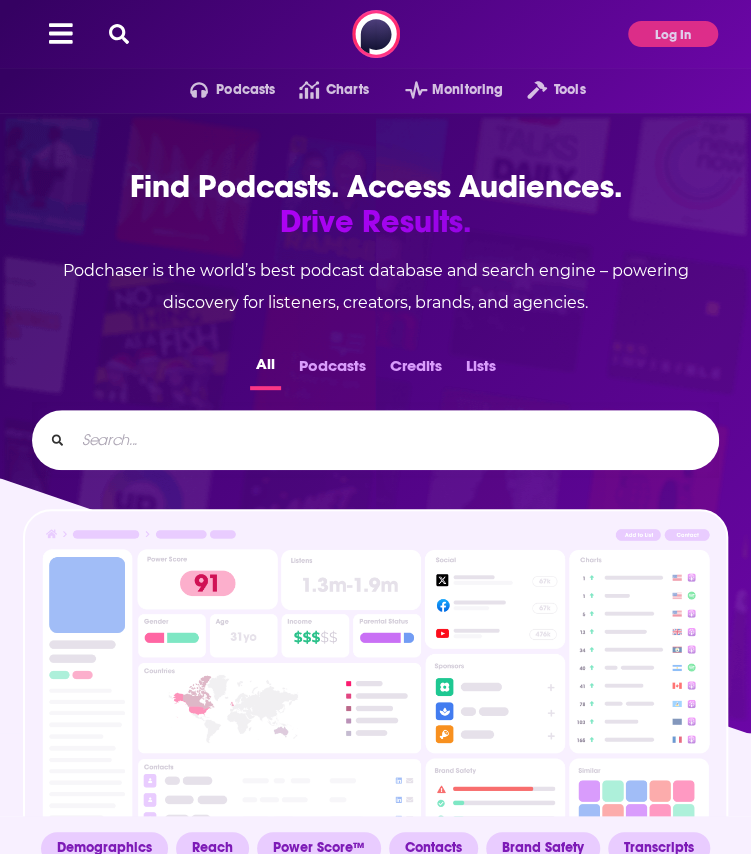 click on "Podcasts Charts Monitoring Tools For Business For Podcasters More Log In" at bounding box center (375, 34) 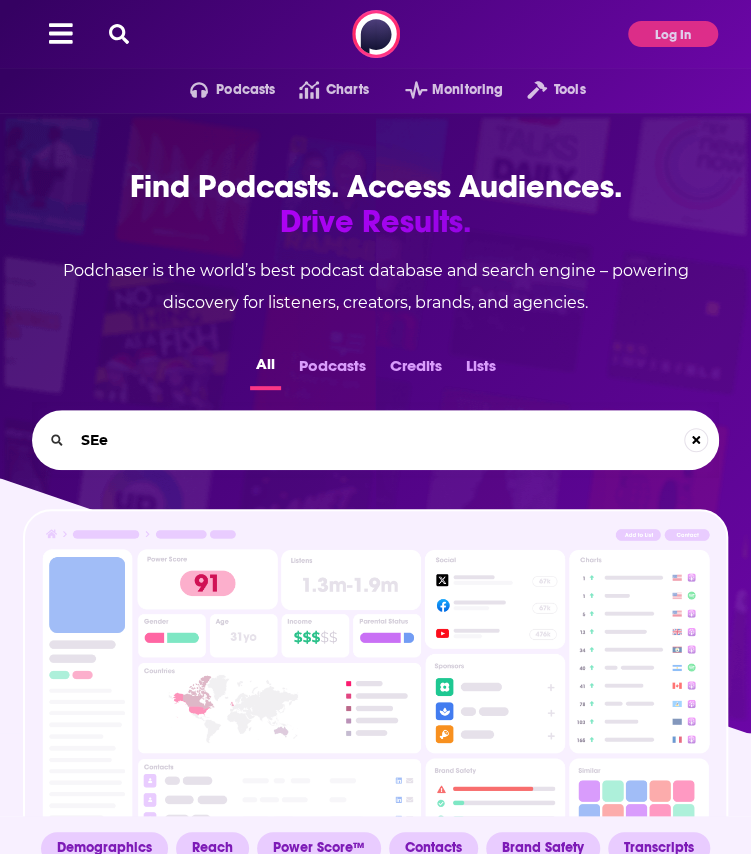 type on "SEe" 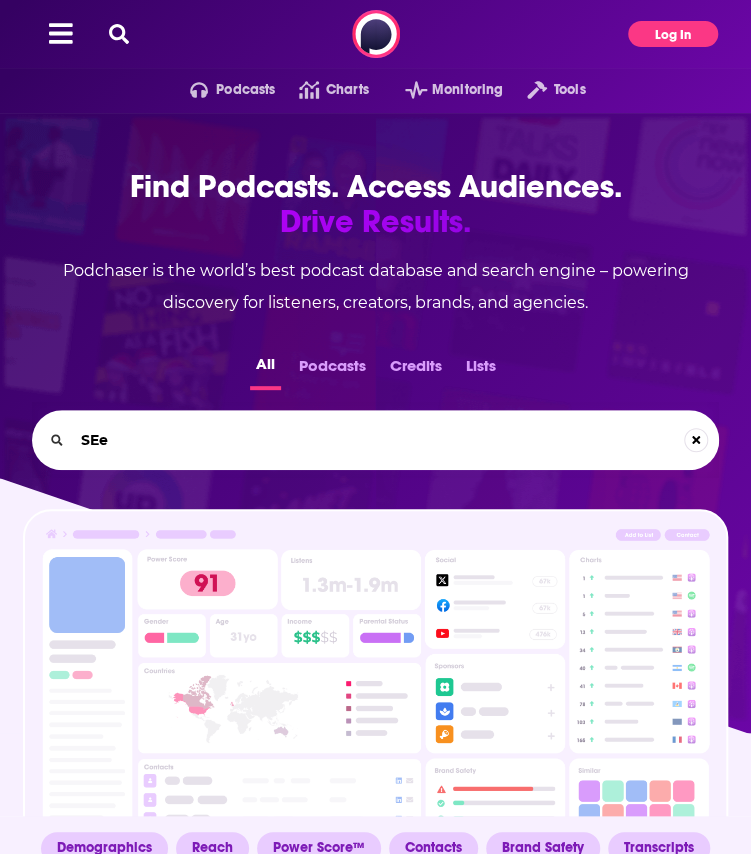 click on "Log In" at bounding box center [673, 34] 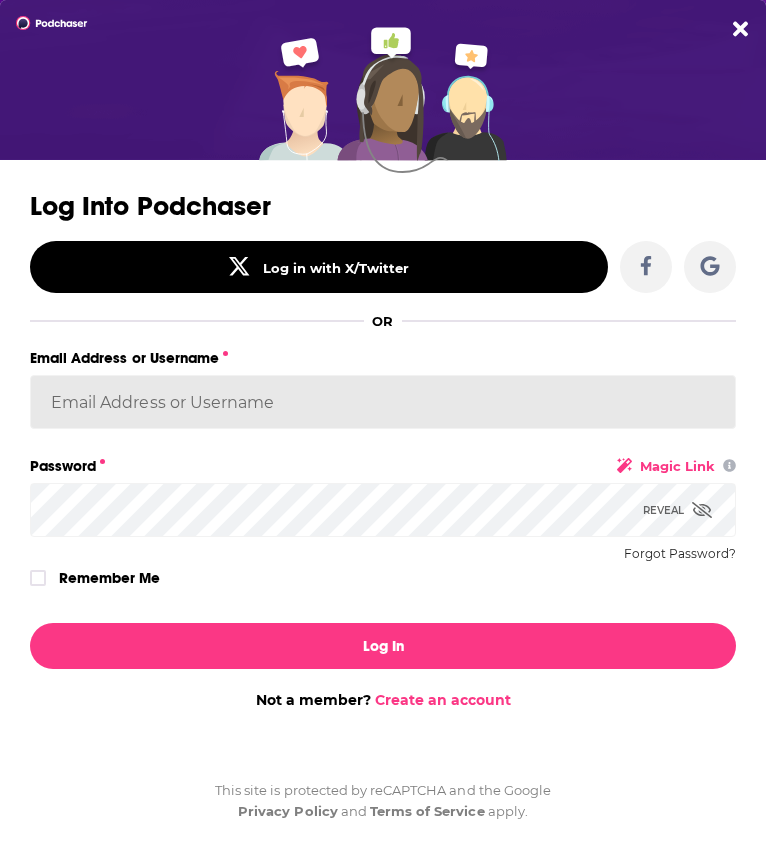 type on "KaitlynEsposito" 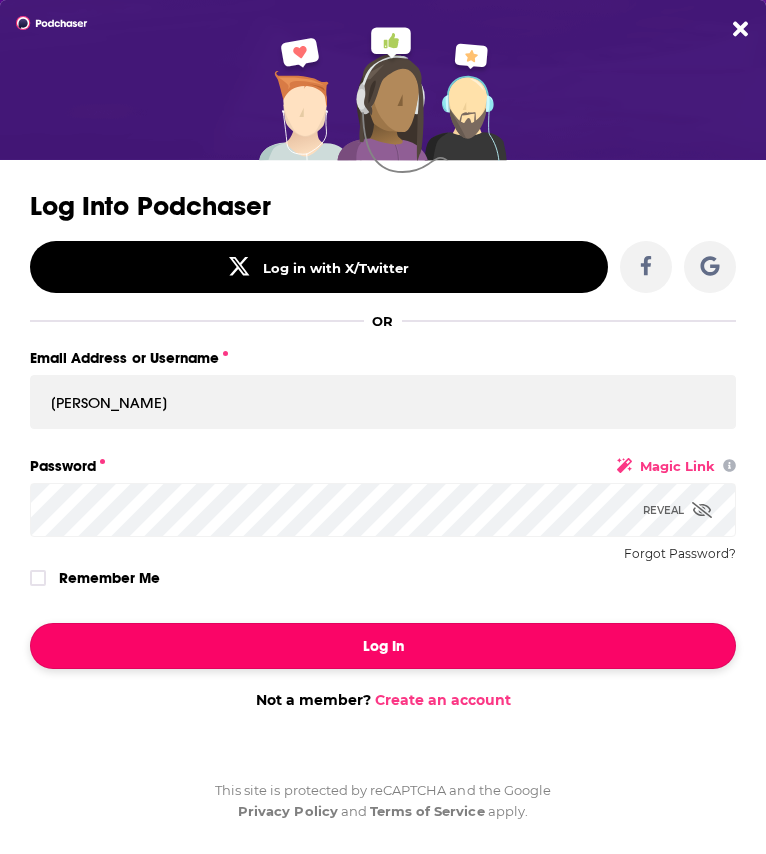 click on "Log In" at bounding box center [383, 646] 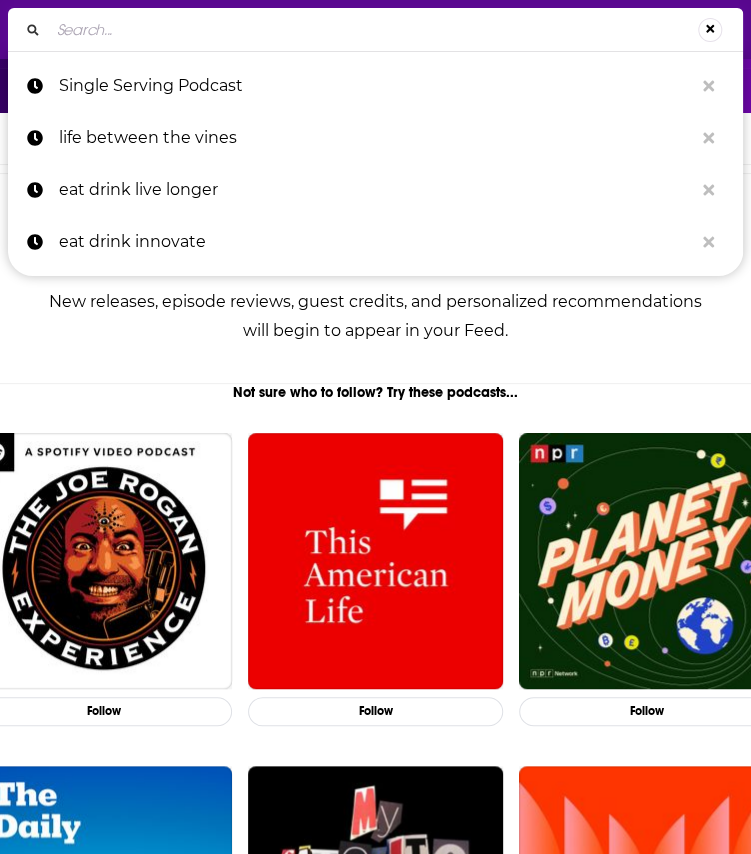 click at bounding box center (368, 30) 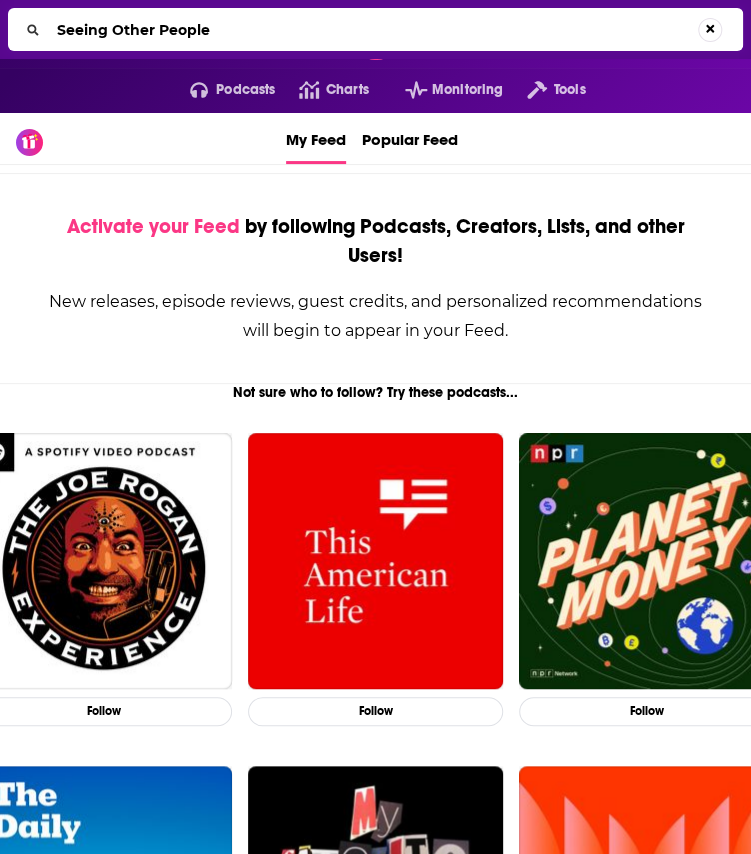 type on "Seeing Other People" 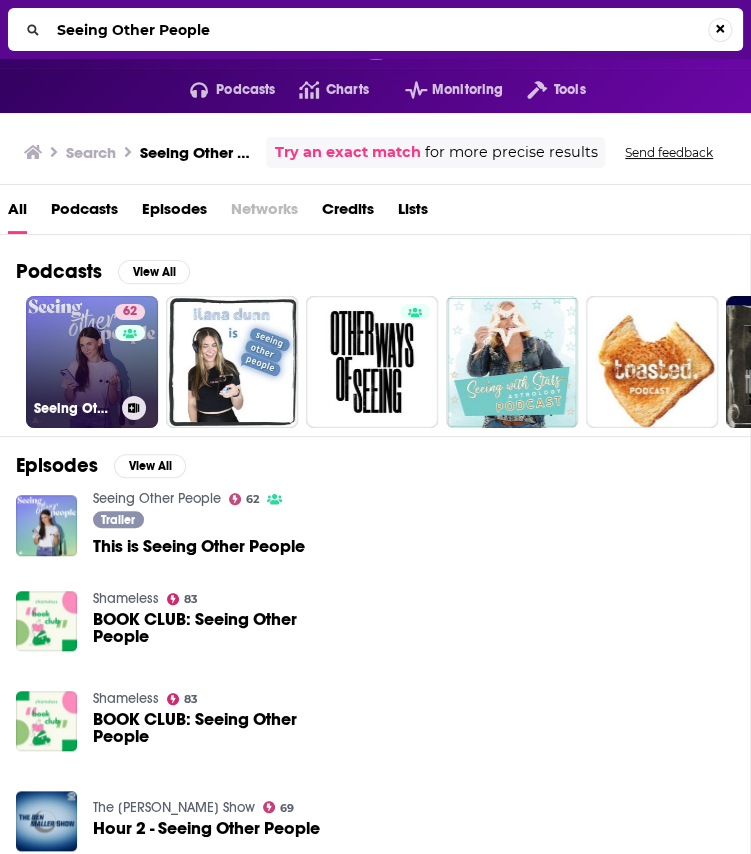 click on "62 Seeing Other People" at bounding box center (92, 362) 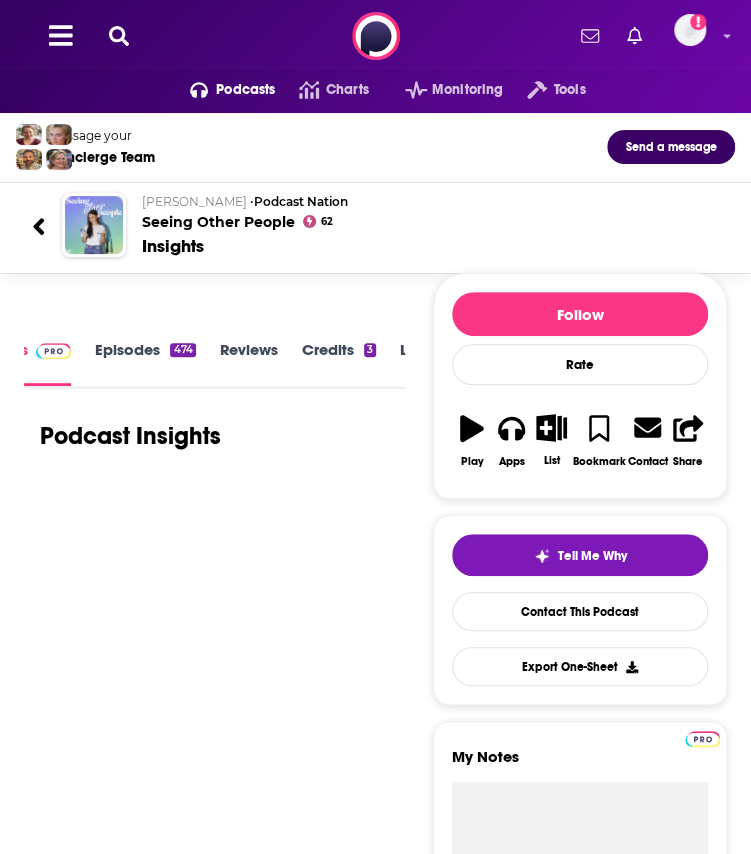 scroll, scrollTop: 2, scrollLeft: 0, axis: vertical 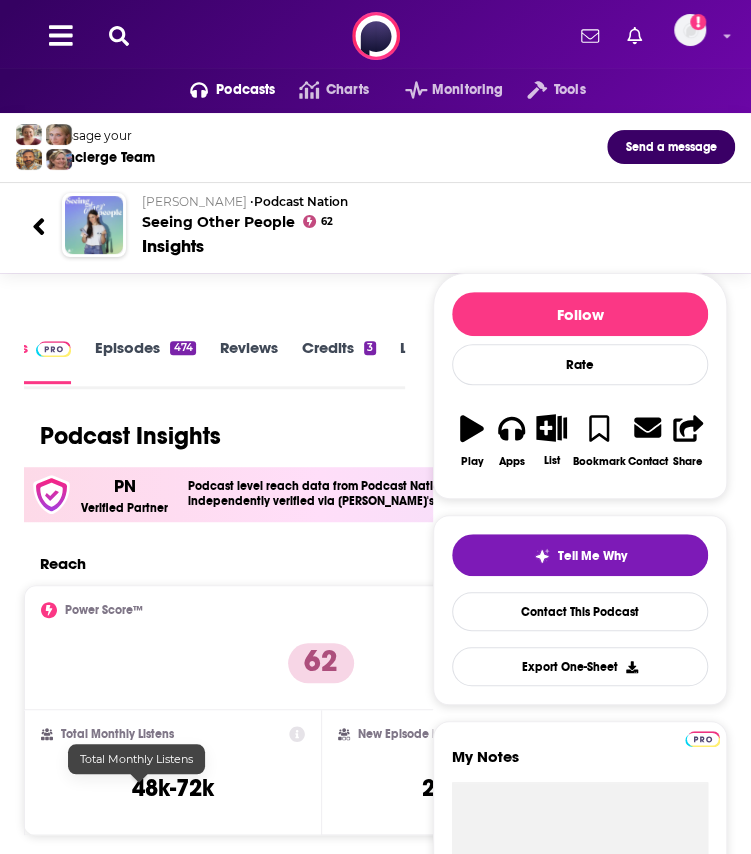 click on "48k-72k" at bounding box center [173, 788] 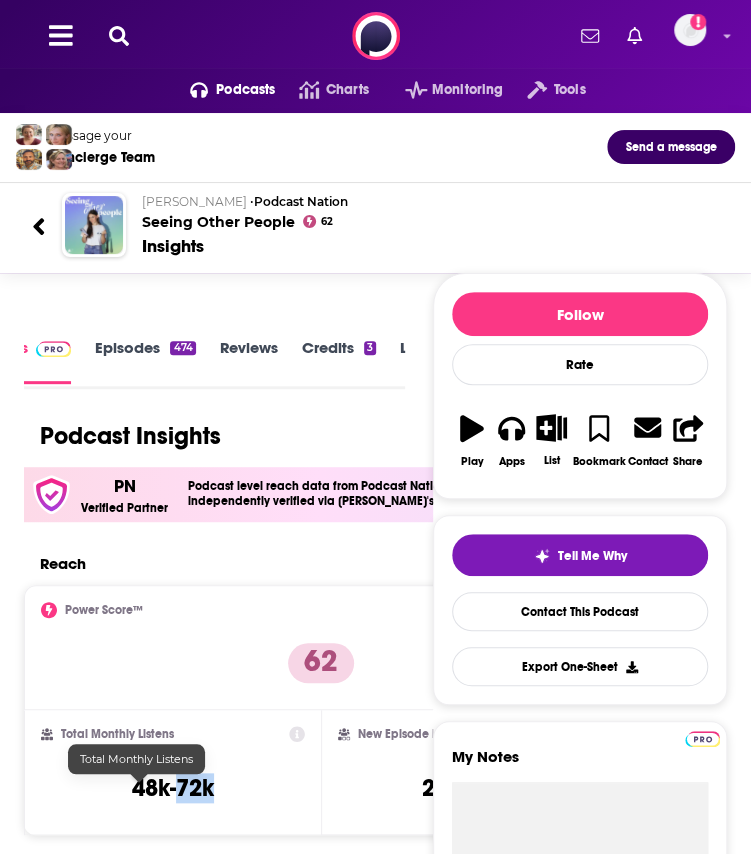 click on "48k-72k" at bounding box center (173, 788) 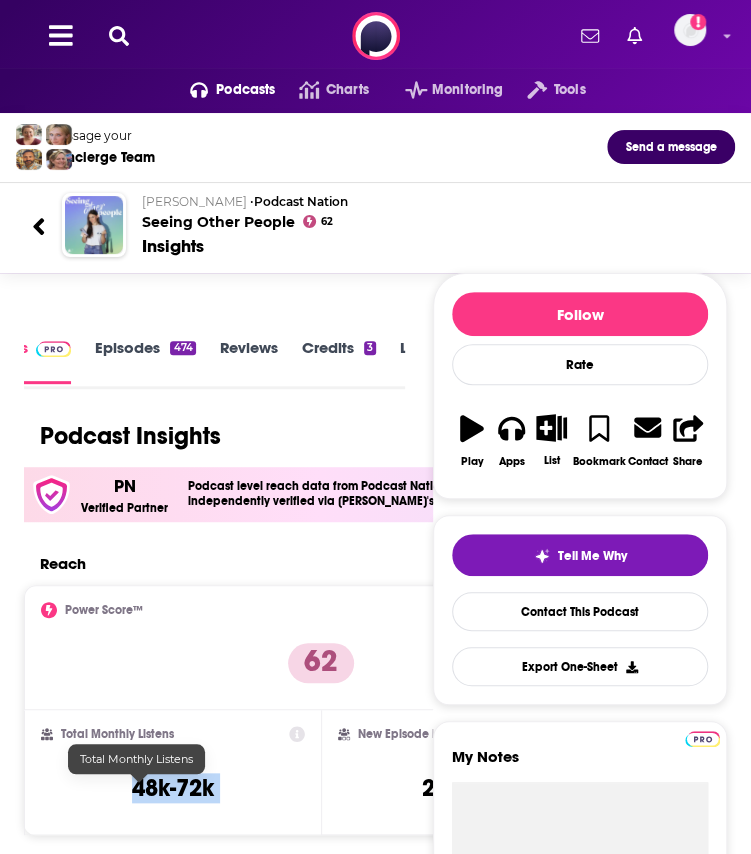 copy on "48k-72k" 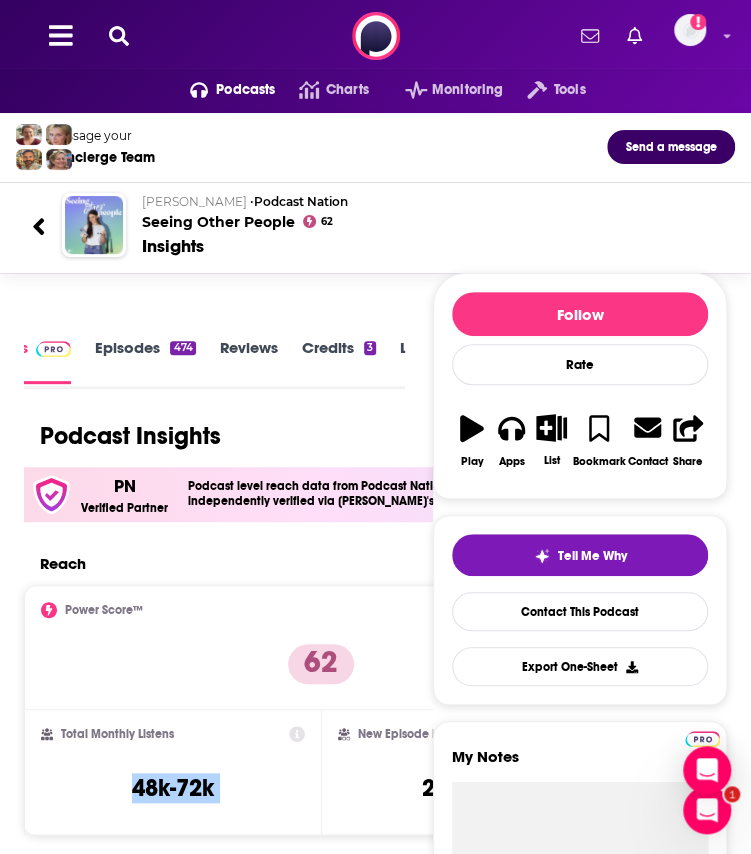 scroll, scrollTop: 0, scrollLeft: 0, axis: both 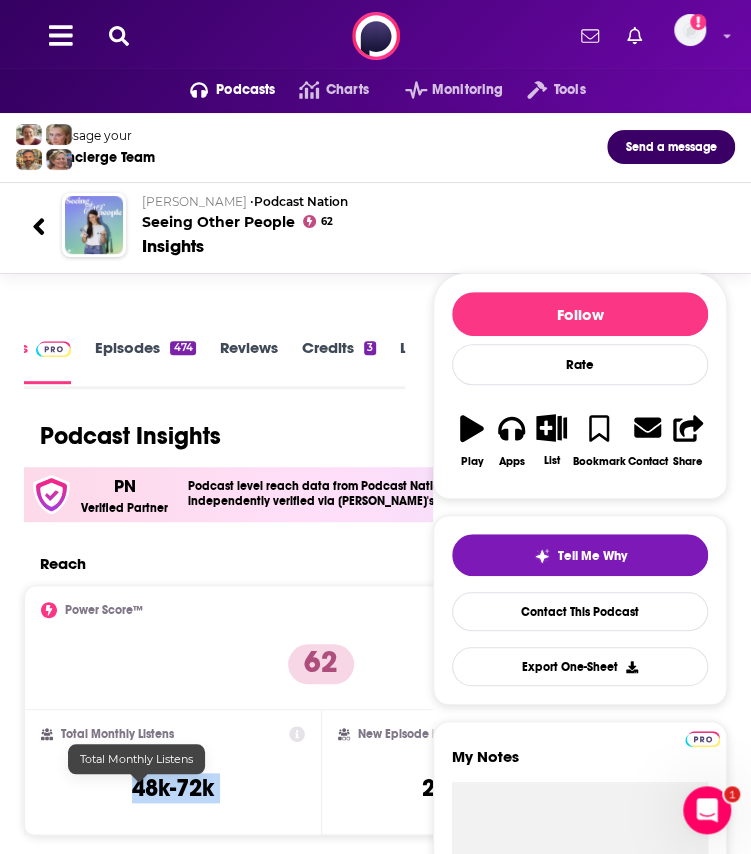 click on "48k-72k" at bounding box center [173, 788] 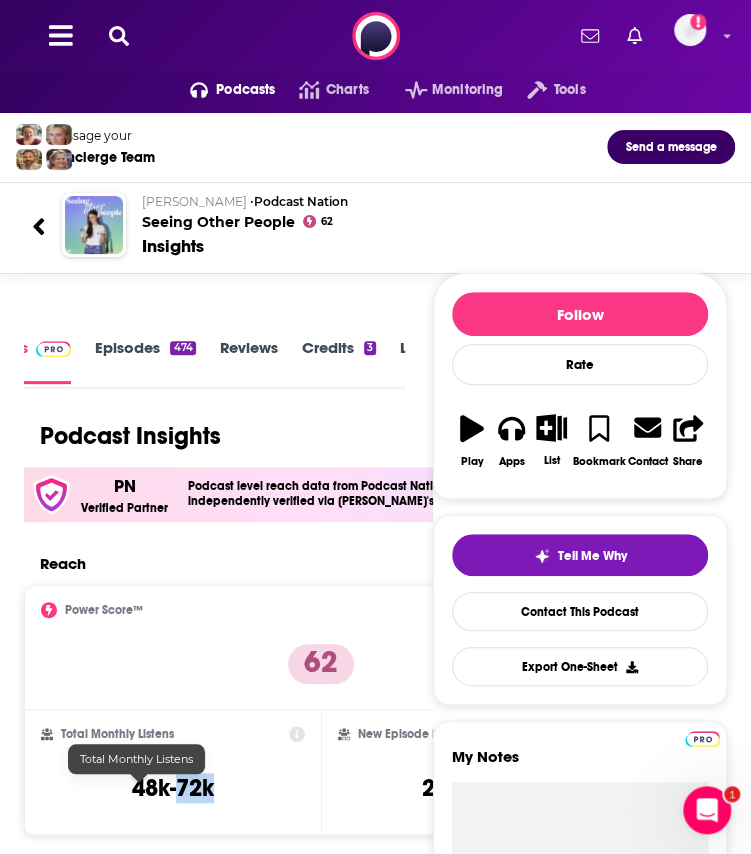 click on "48k-72k" at bounding box center [173, 788] 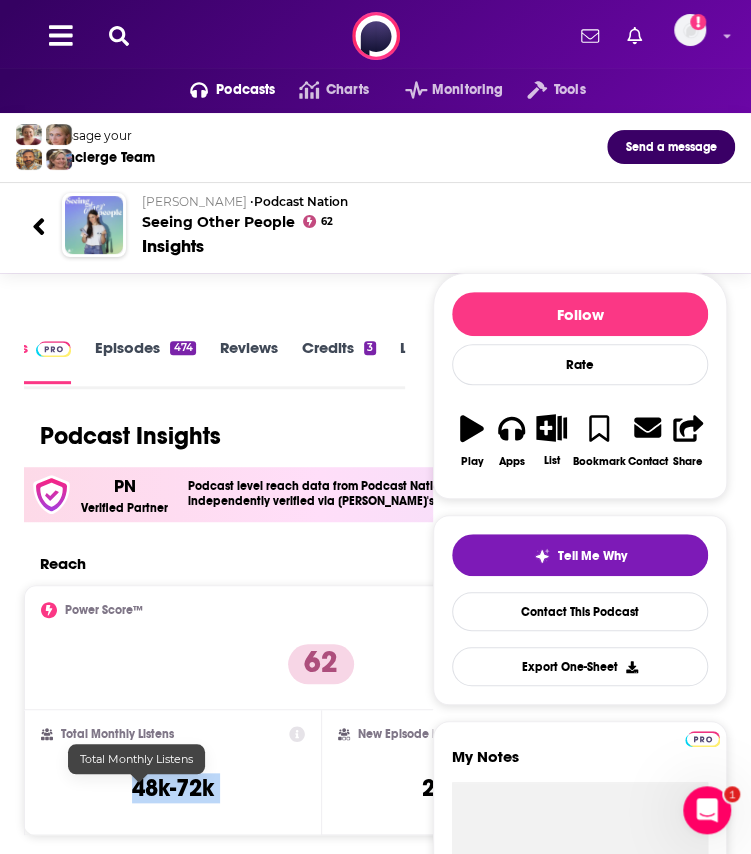 click on "48k-72k" at bounding box center (173, 788) 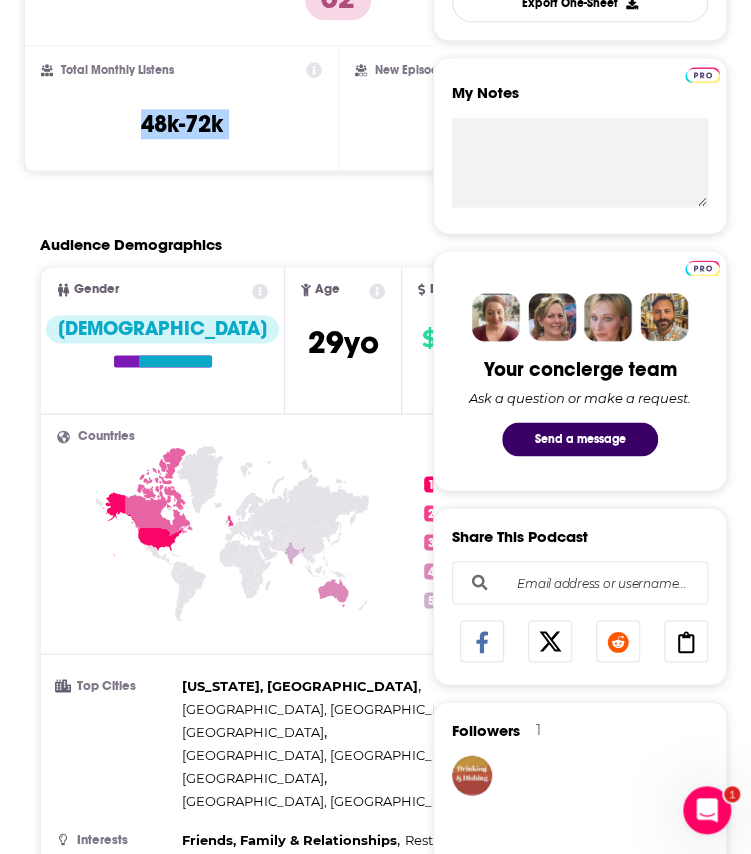 scroll, scrollTop: 0, scrollLeft: 0, axis: both 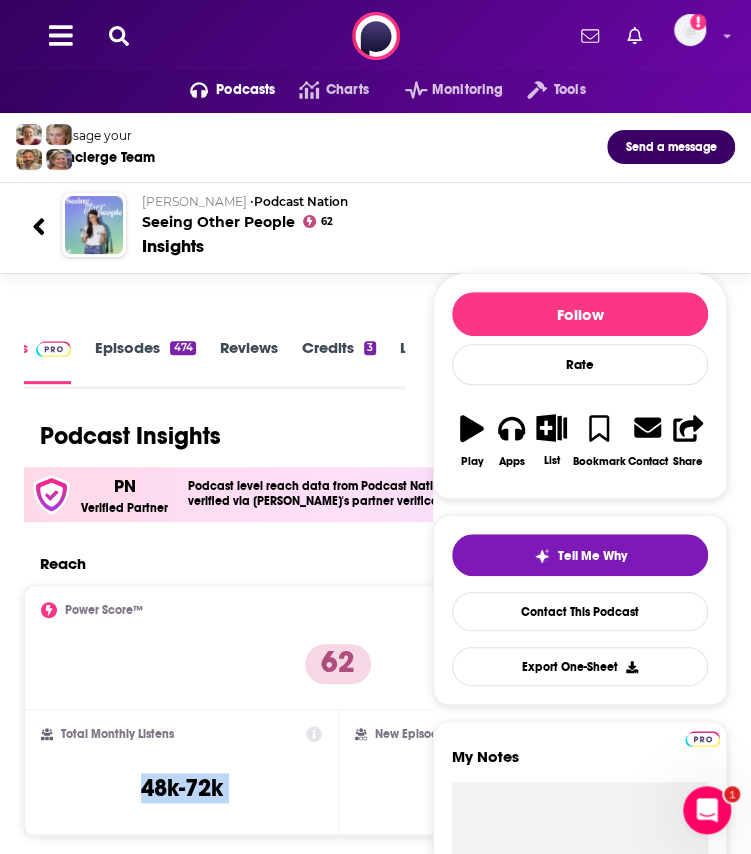 click 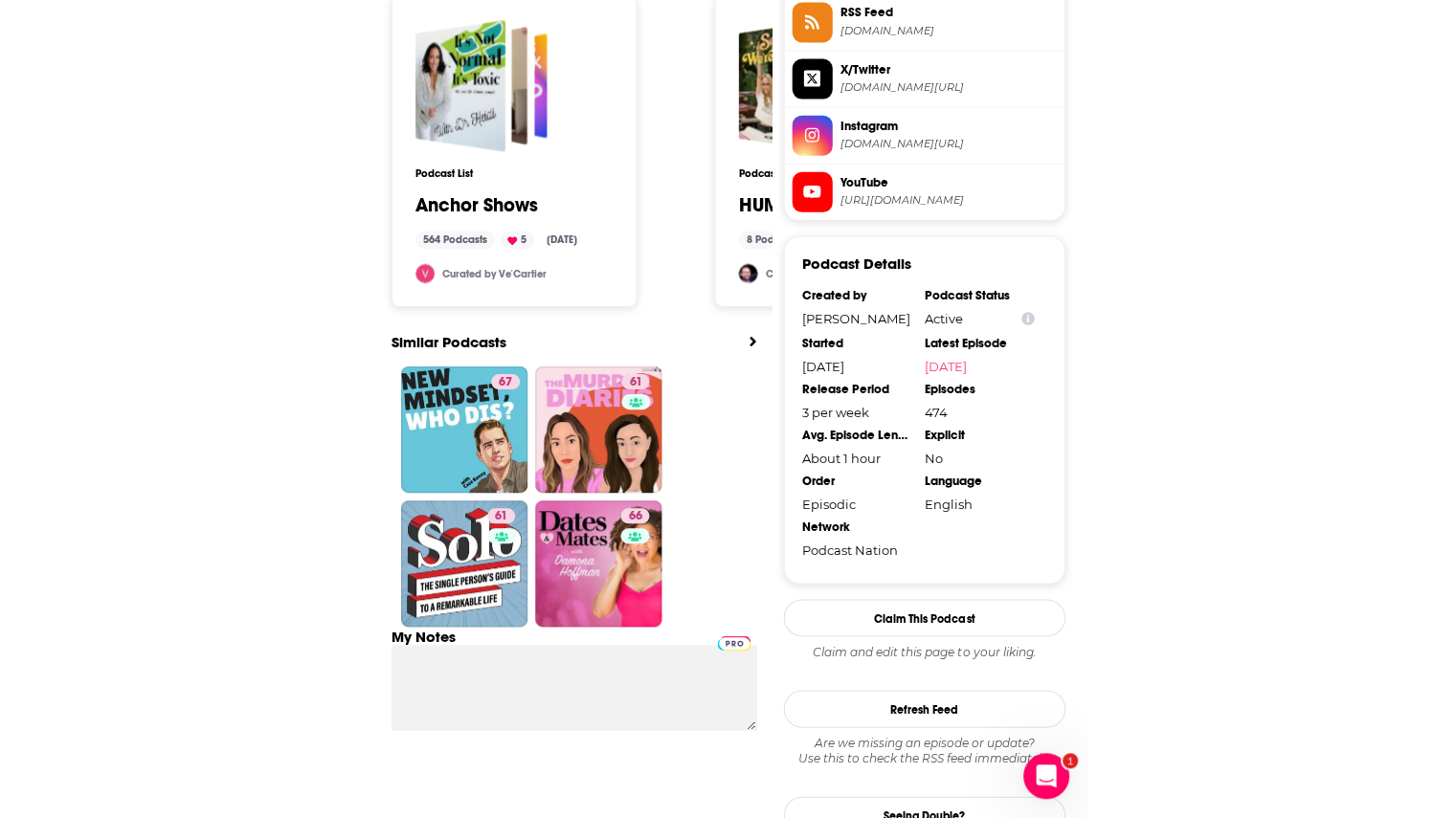 scroll, scrollTop: 1804, scrollLeft: 0, axis: vertical 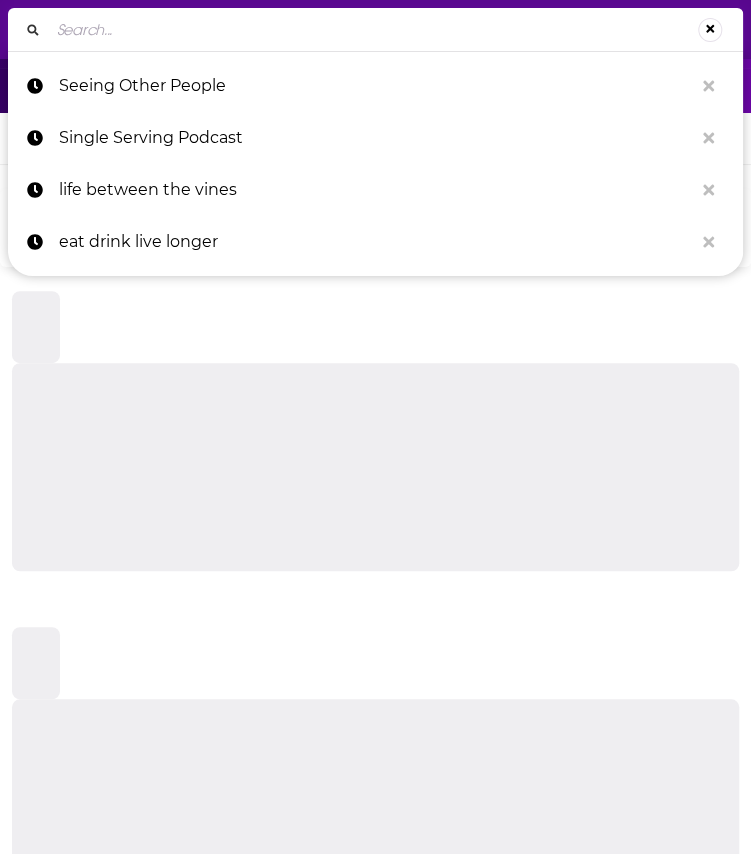 click at bounding box center (368, 30) 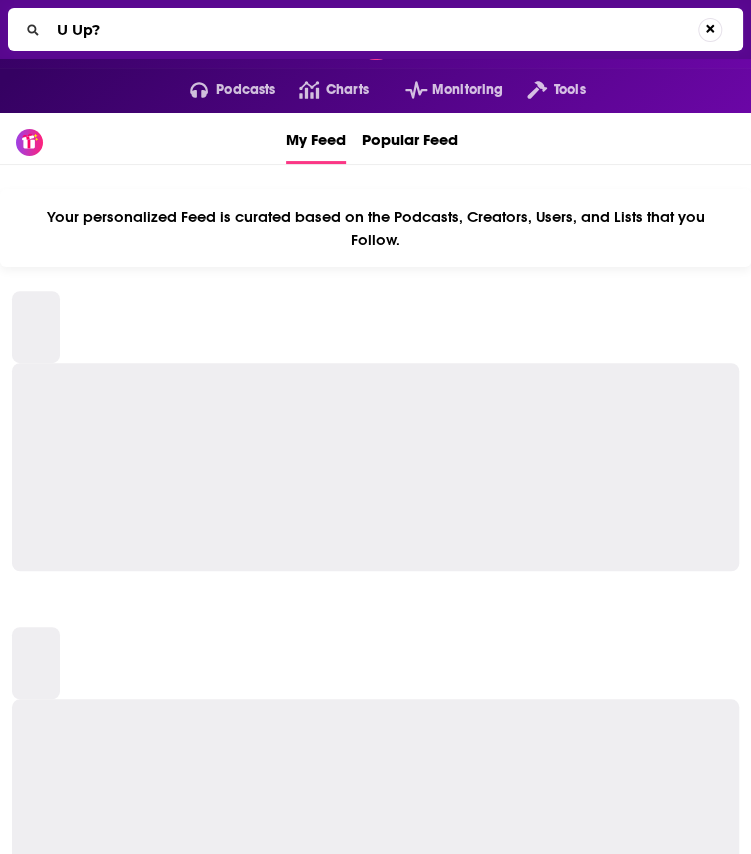 type on "U Up?" 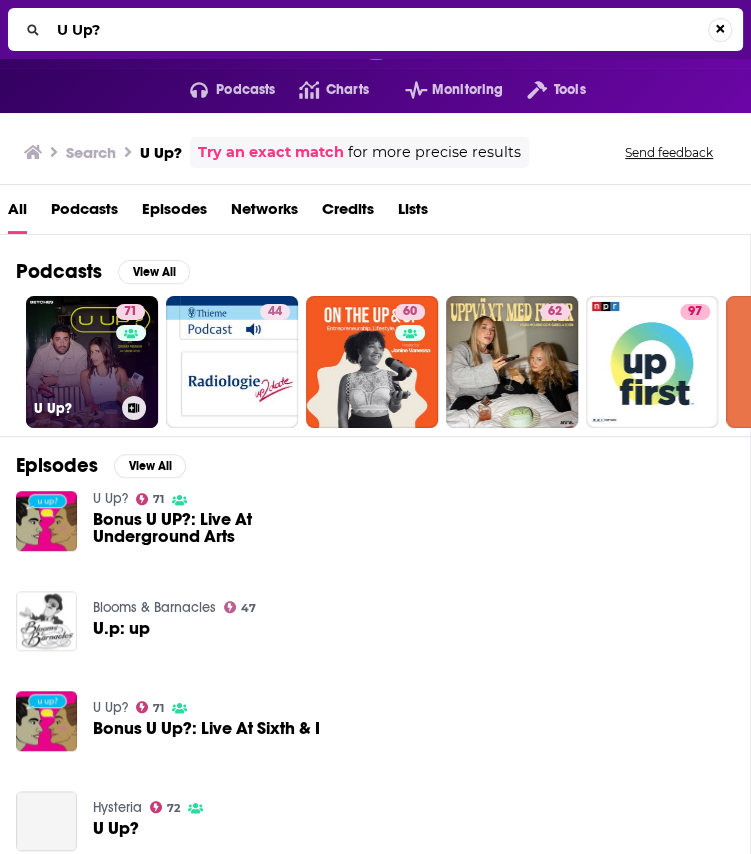 click on "71 U Up?" at bounding box center [92, 362] 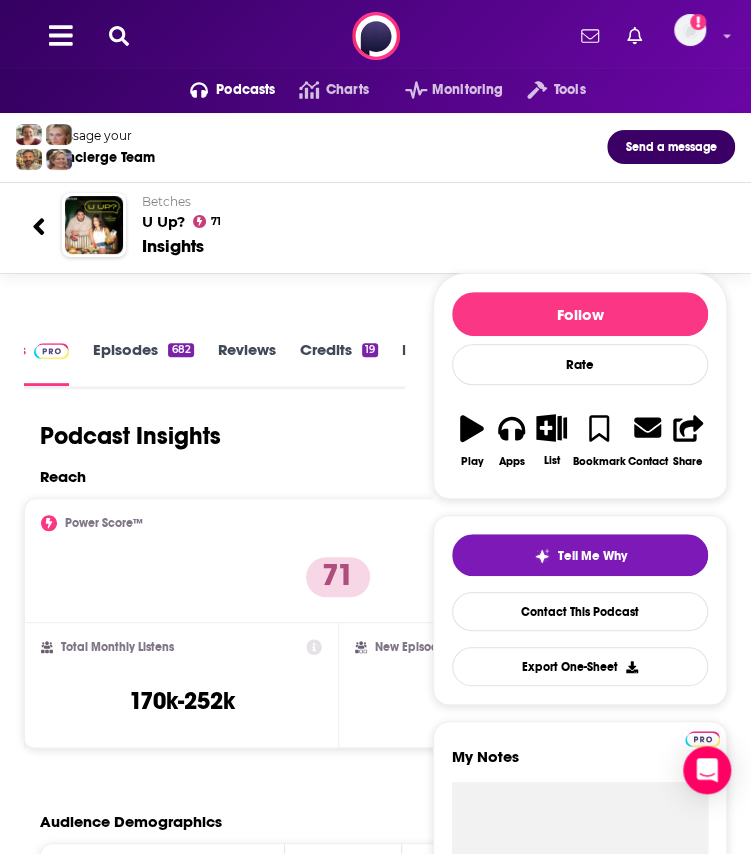 click 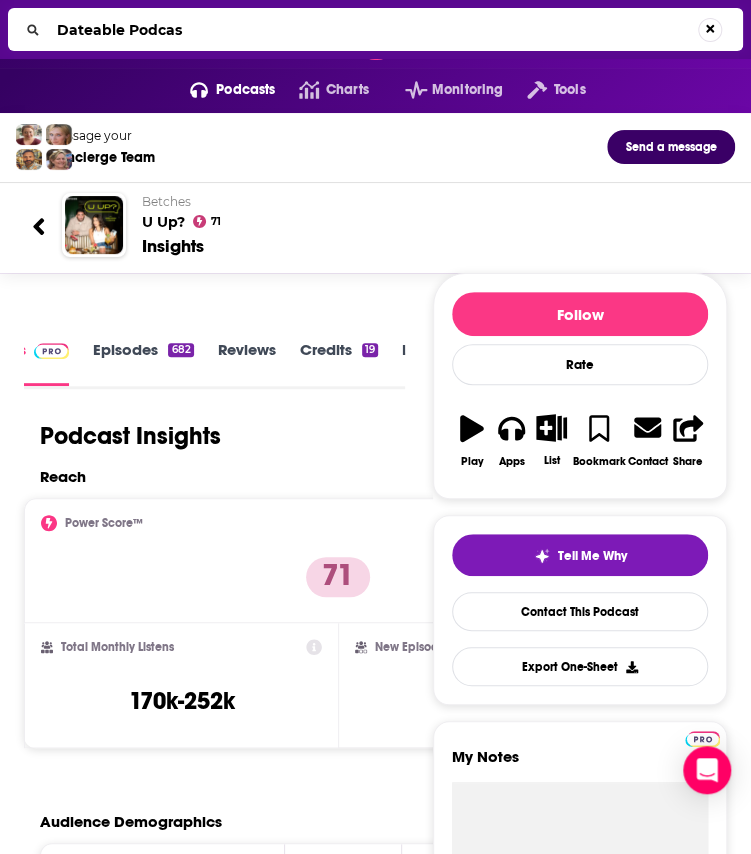 type on "Dateable Podcast" 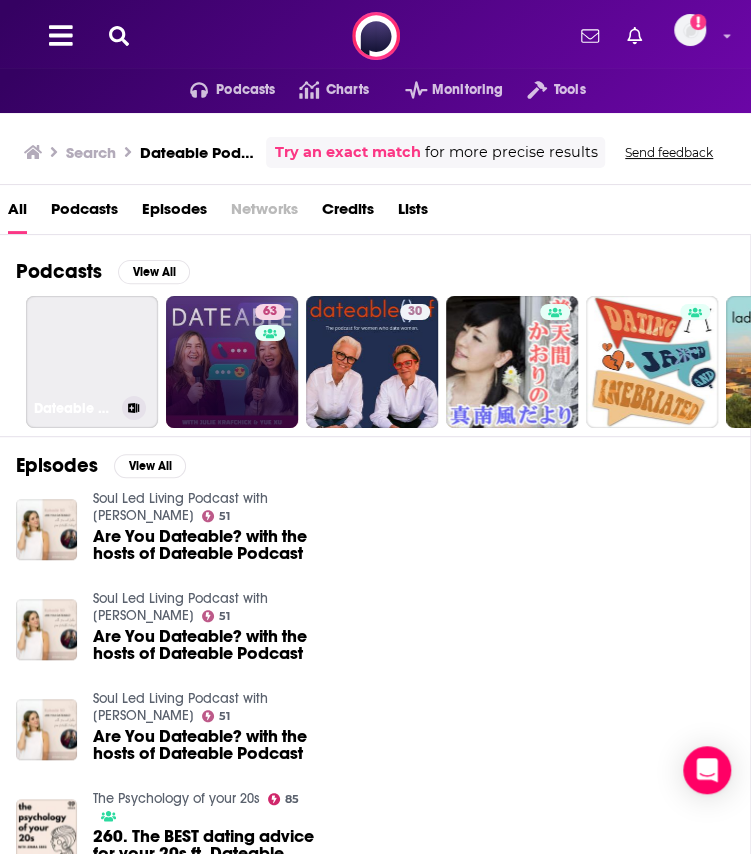 click on "63" at bounding box center [232, 362] 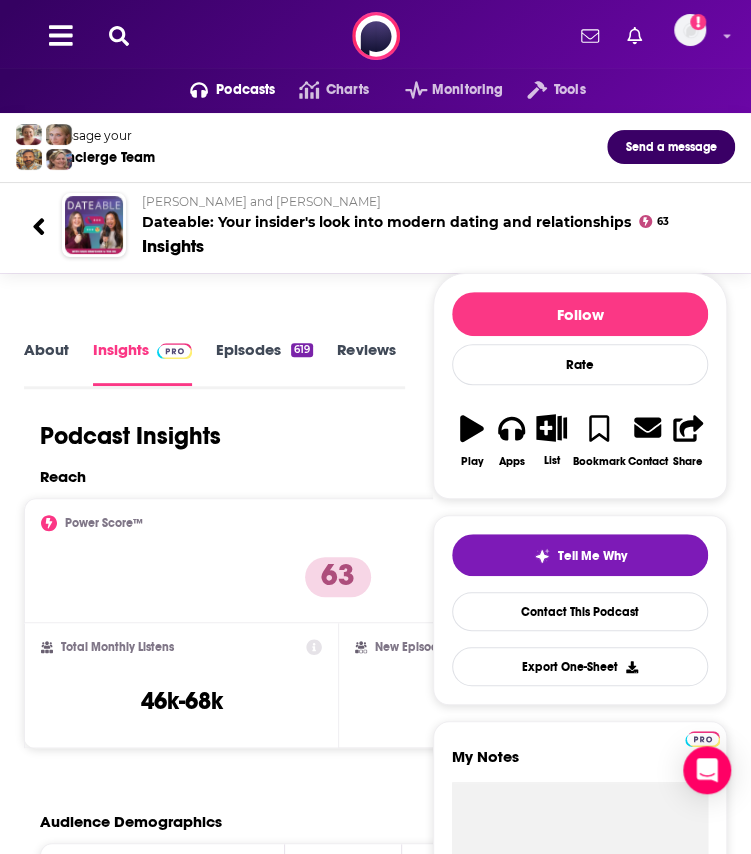 click on "Podcasts Charts Monitoring Tools For Business For Podcasters More Add a profile image" at bounding box center [375, 36] 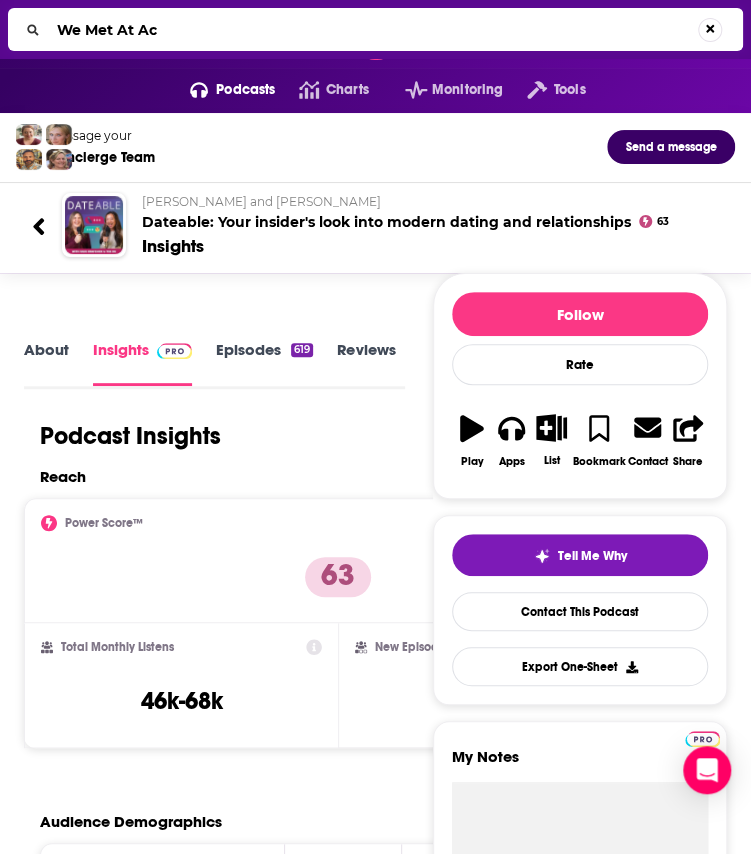 type on "We Met At Acm" 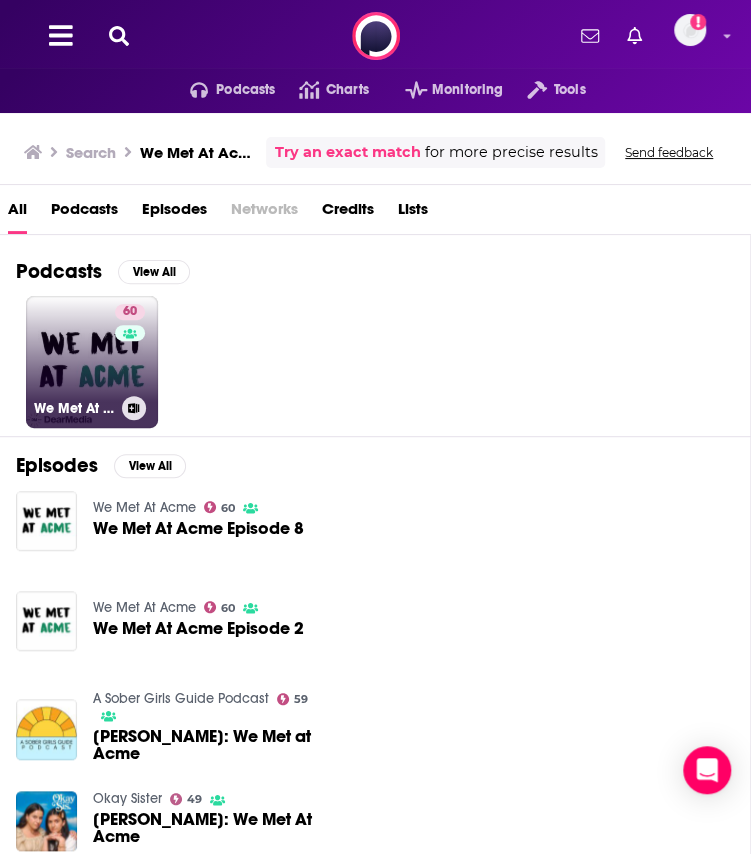 click on "60 We Met At Acme" at bounding box center (92, 362) 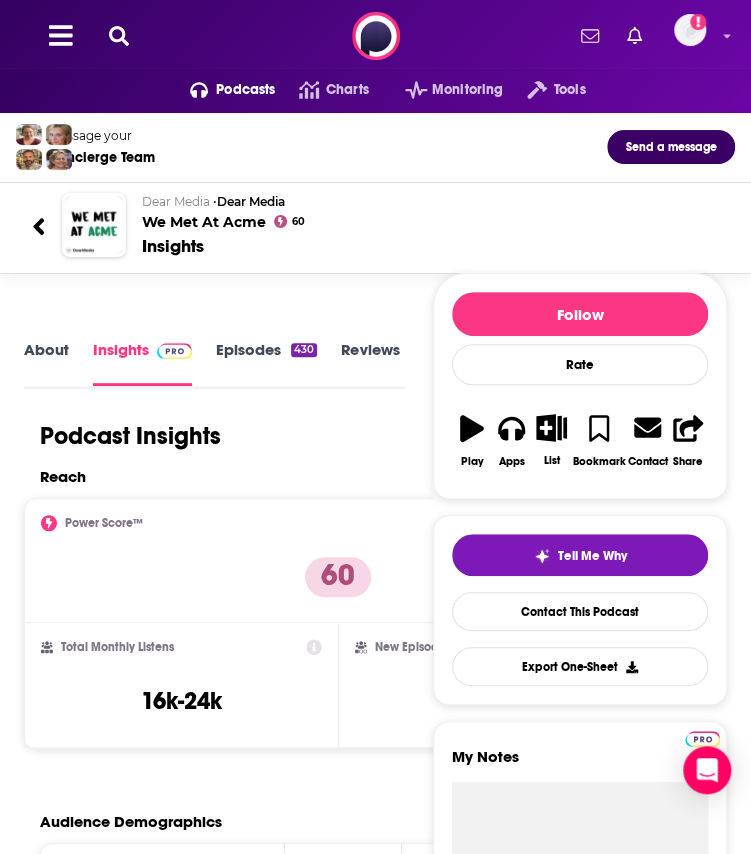 click on "Podcasts Charts Monitoring Tools For Business For Podcasters More Add a profile image" at bounding box center [375, 36] 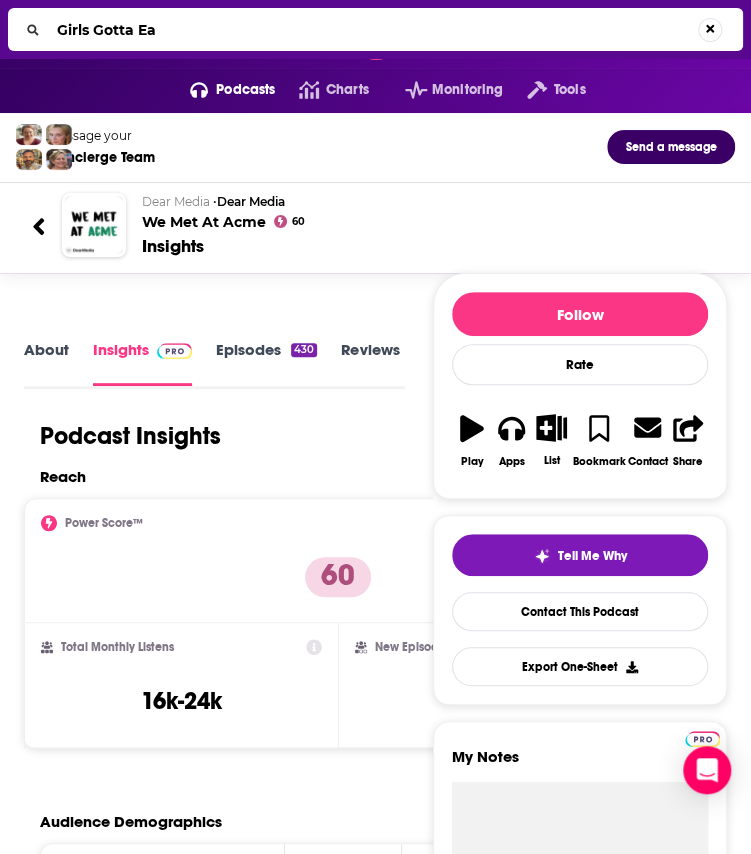 type on "Girls Gotta Eat" 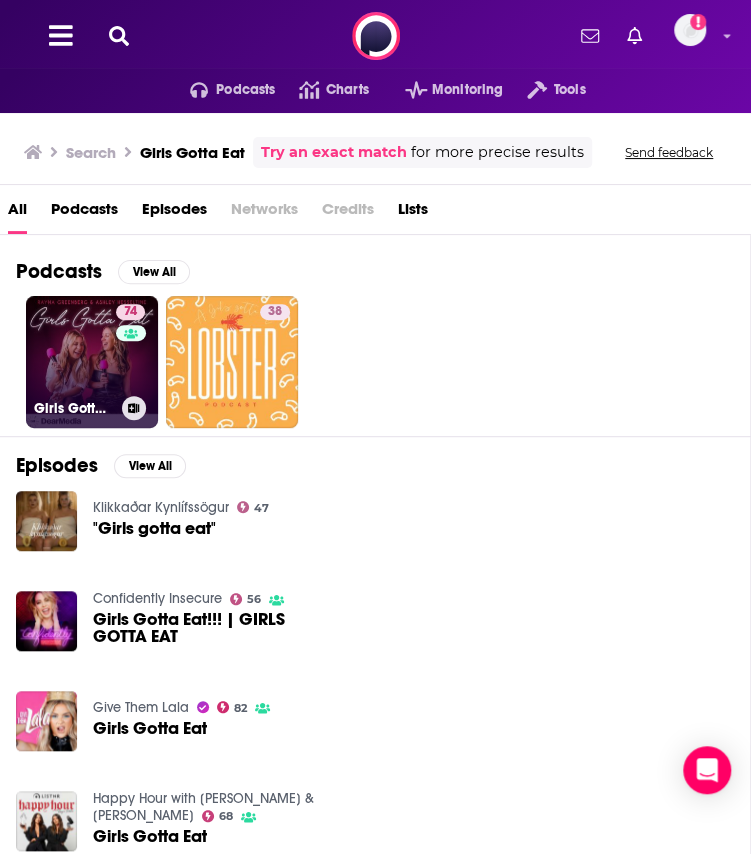 click on "74" at bounding box center (133, 350) 